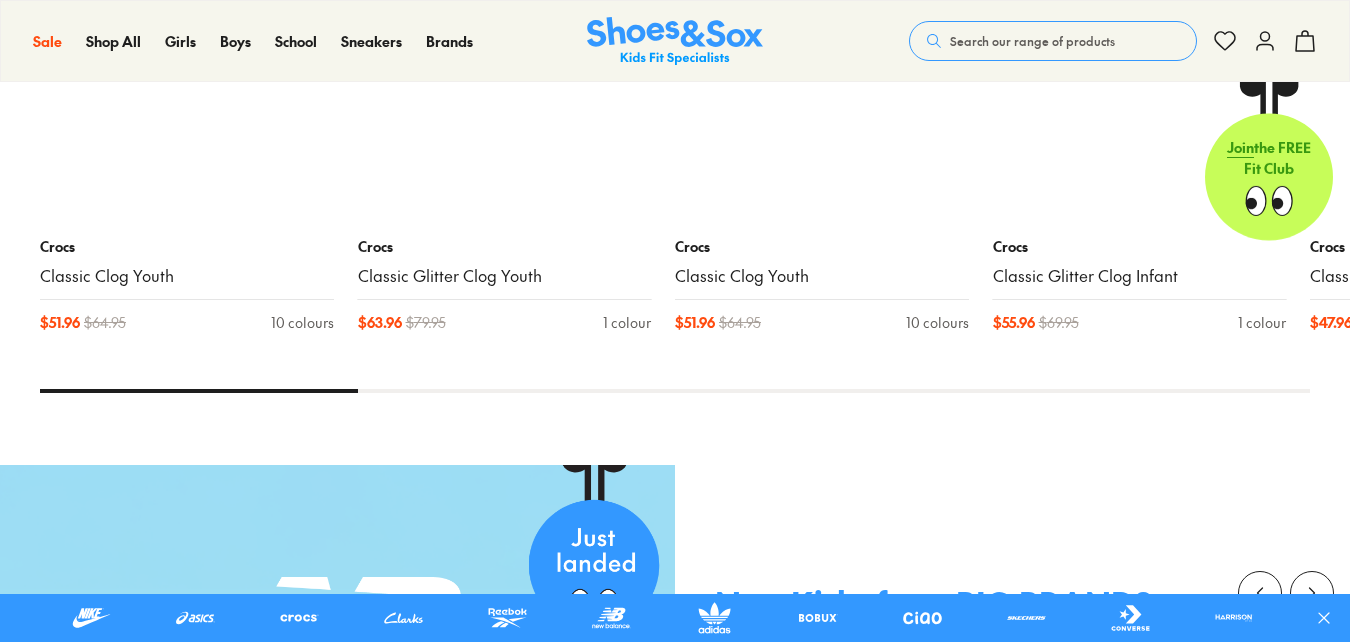 scroll, scrollTop: 1169, scrollLeft: 0, axis: vertical 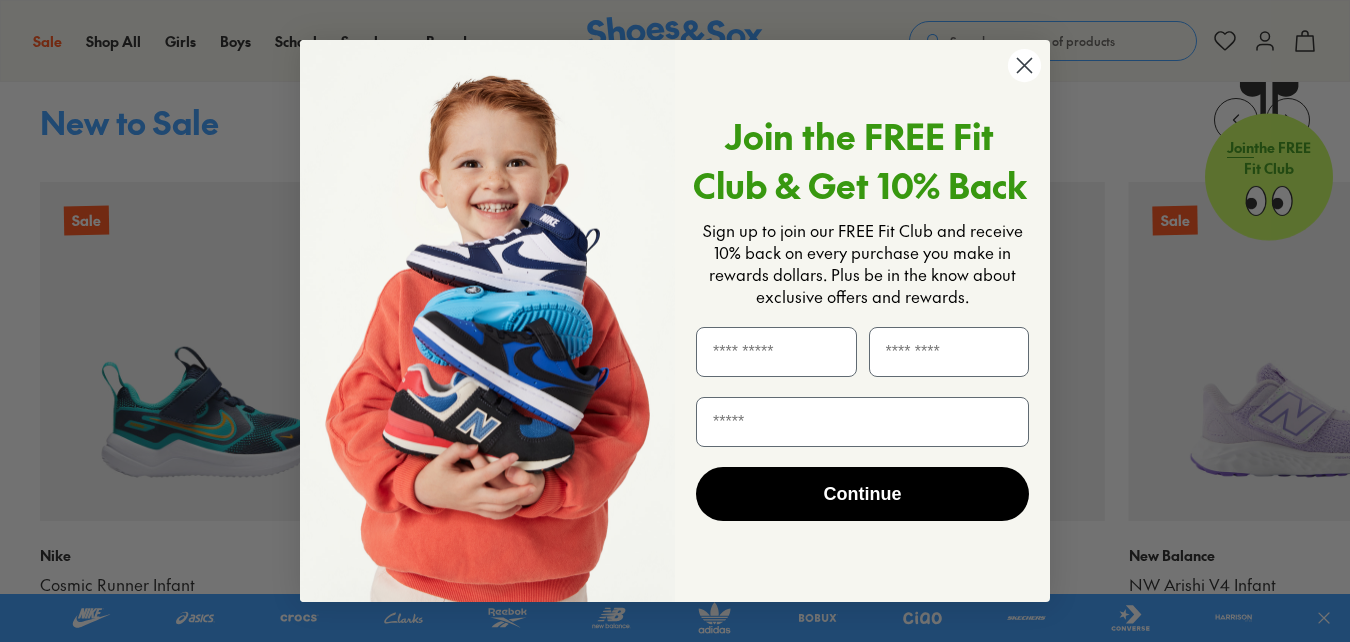 click 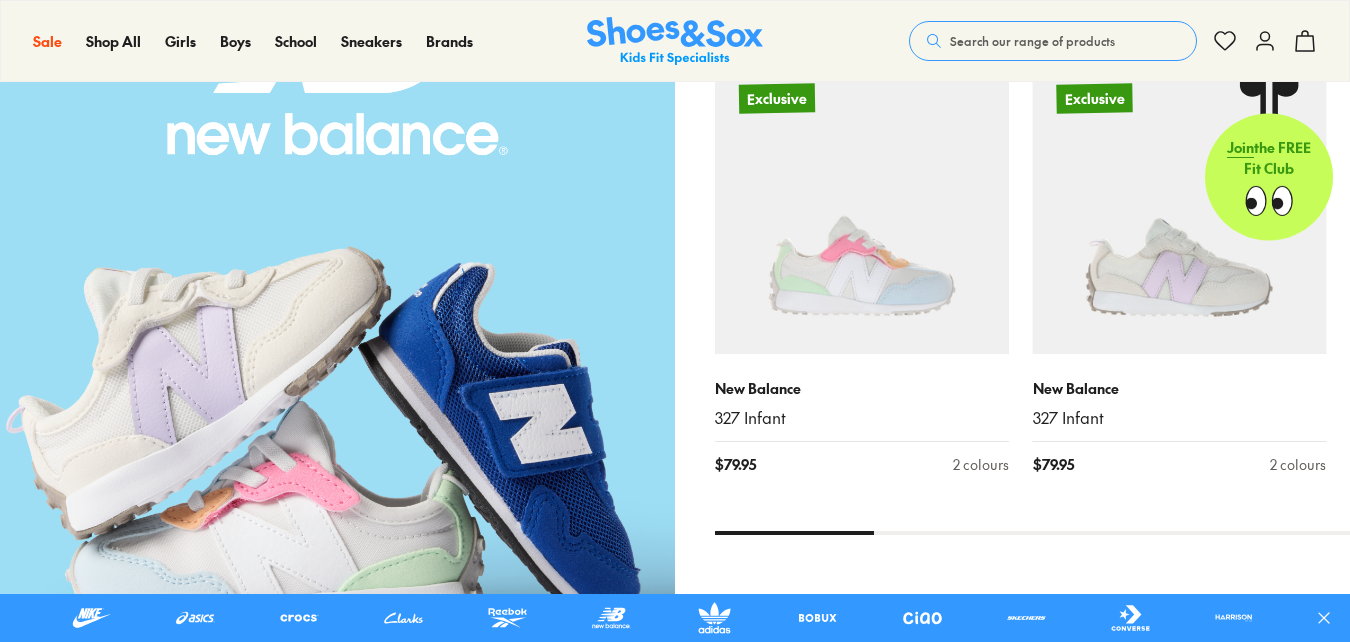 scroll, scrollTop: 1185, scrollLeft: 0, axis: vertical 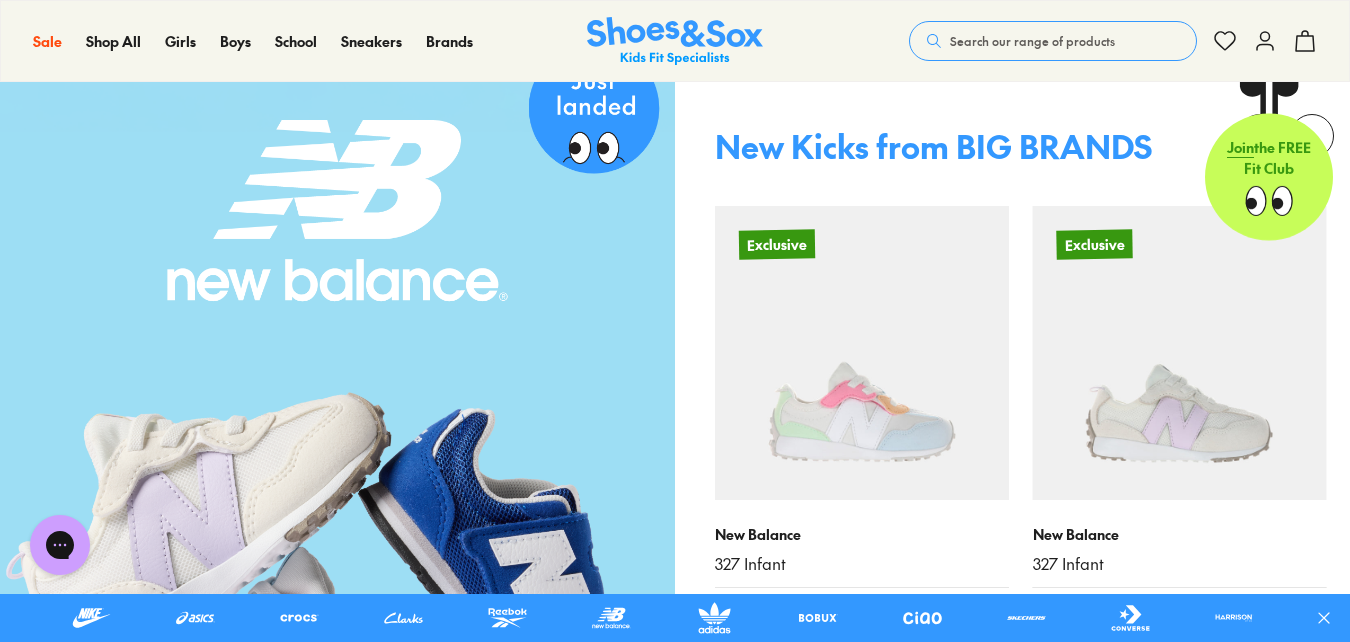 click on "Sale
Sale
Shop All
20% Off Crocs
School on Sale
Up to 40% Off Sale
25% Off Waterbottles
$5 Toys
Shop All Sale
Girls
Girls
Shop All
Sneakers
School" at bounding box center [675, 41] 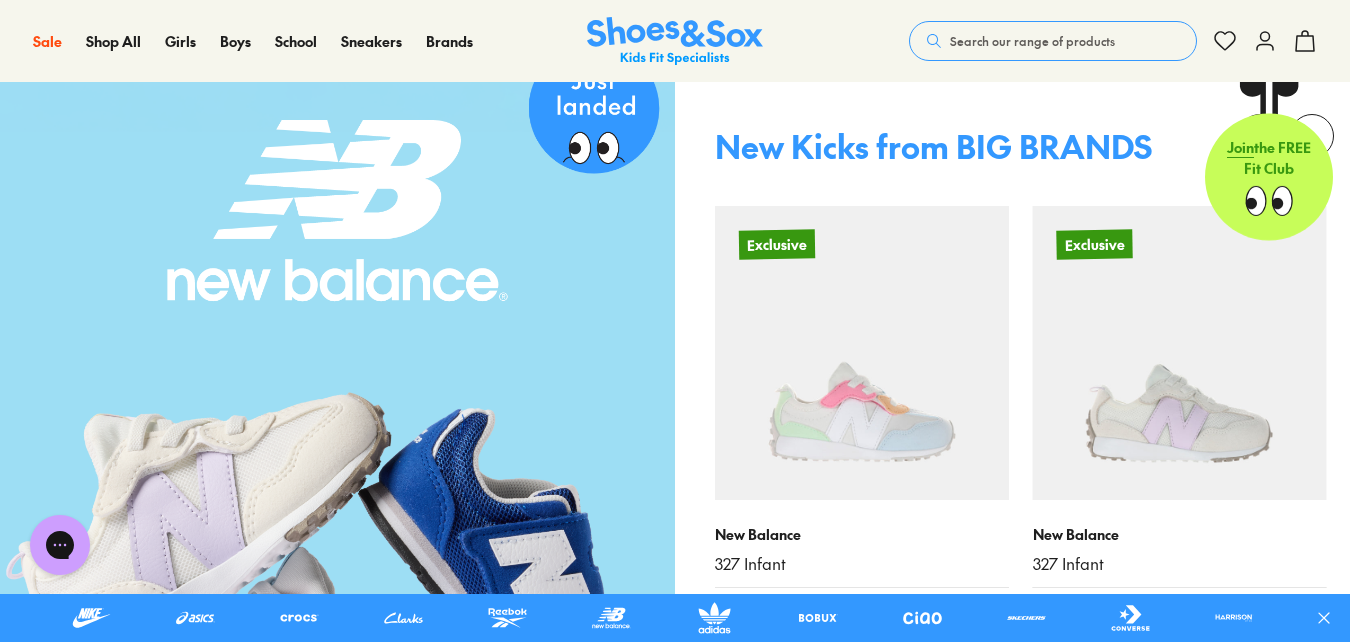 scroll, scrollTop: 0, scrollLeft: 0, axis: both 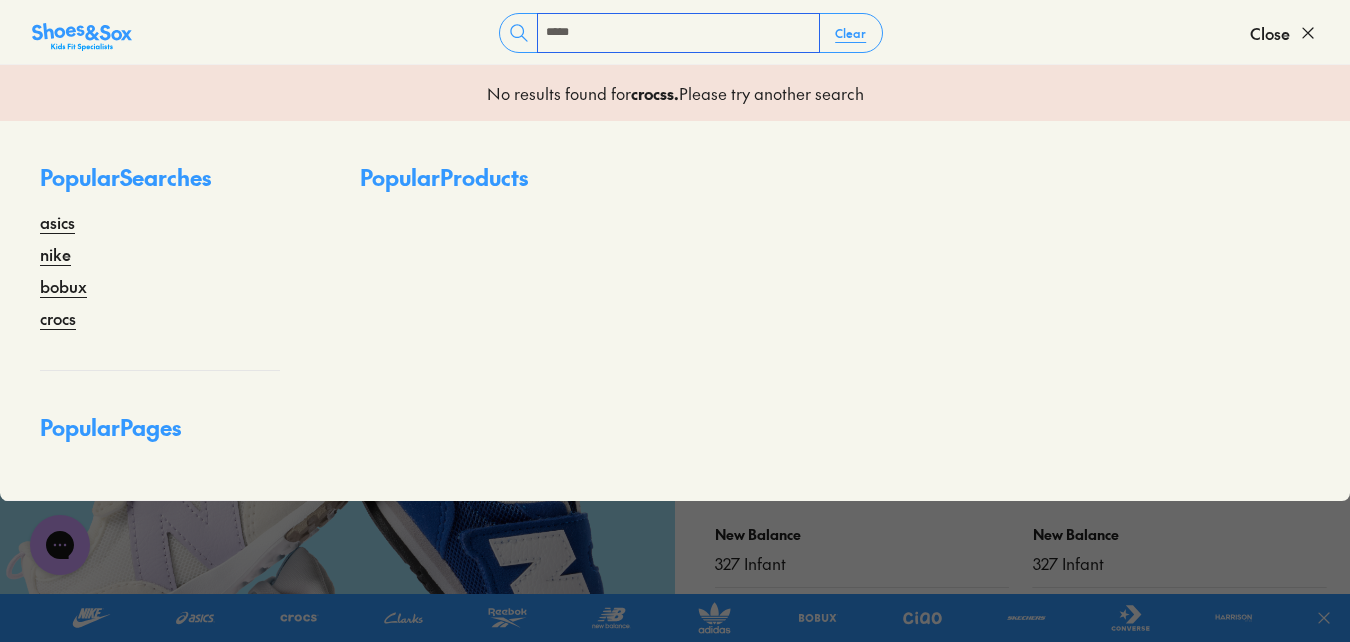 type on "*****" 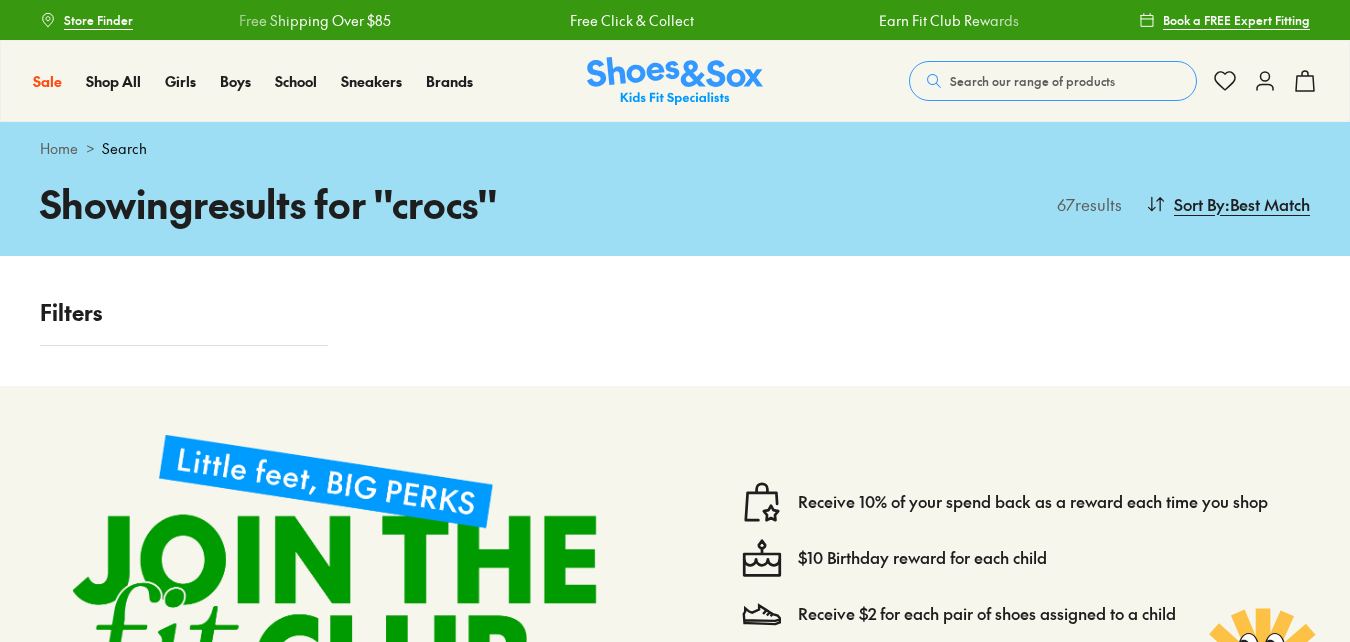 scroll, scrollTop: 0, scrollLeft: 0, axis: both 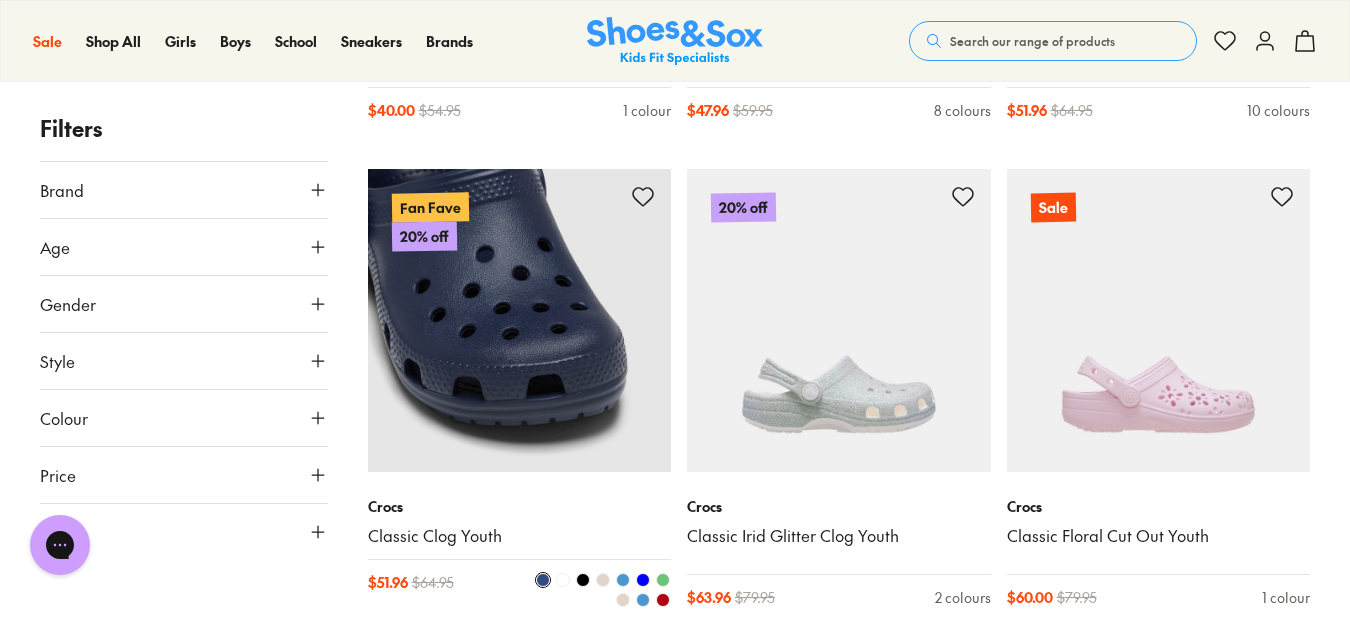 type on "****" 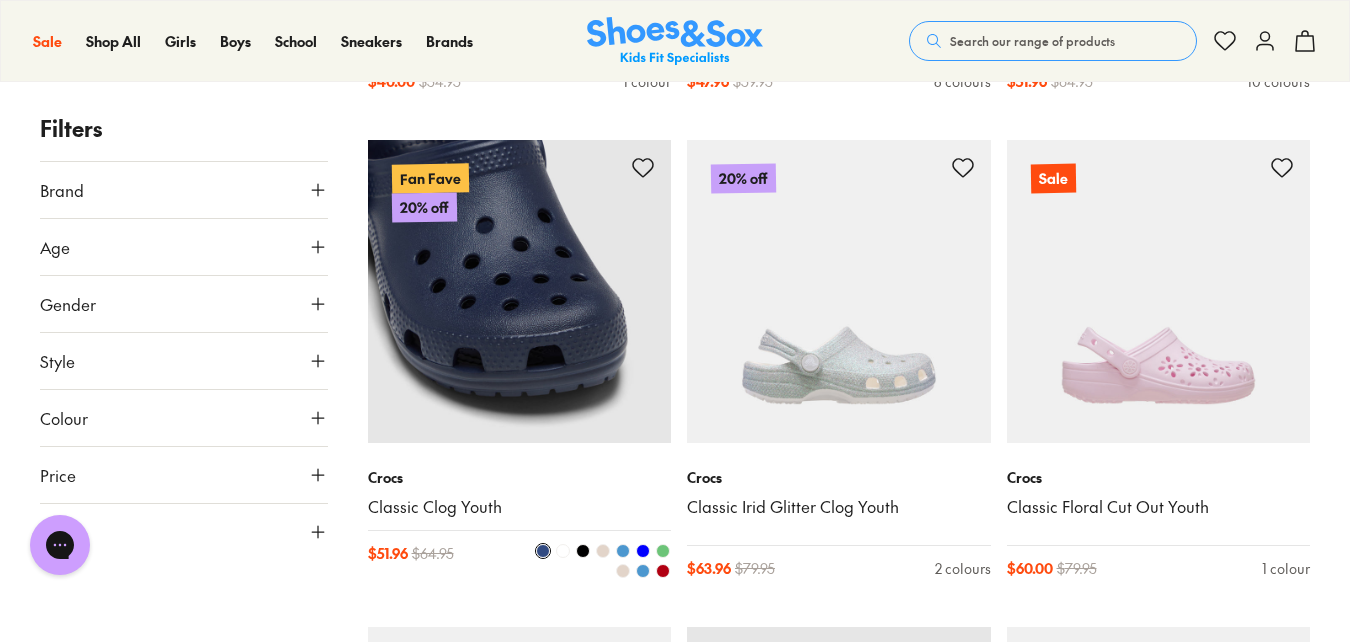 scroll, scrollTop: 3464, scrollLeft: 0, axis: vertical 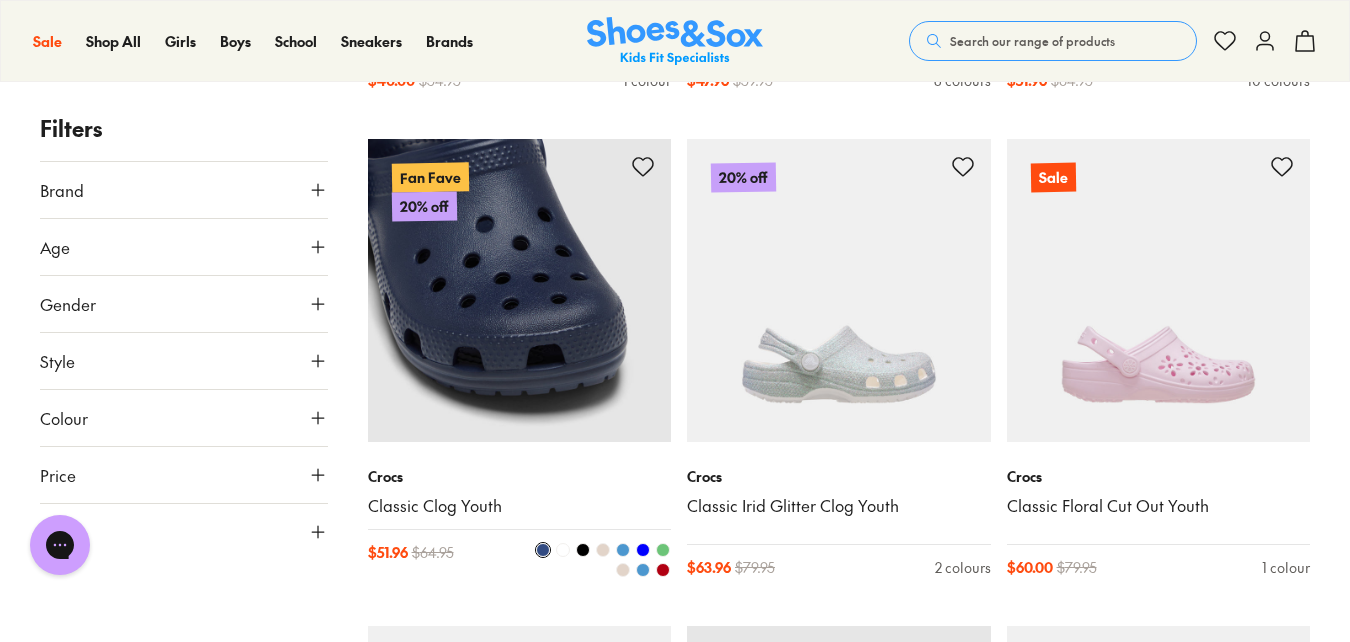 click at bounding box center [520, 291] 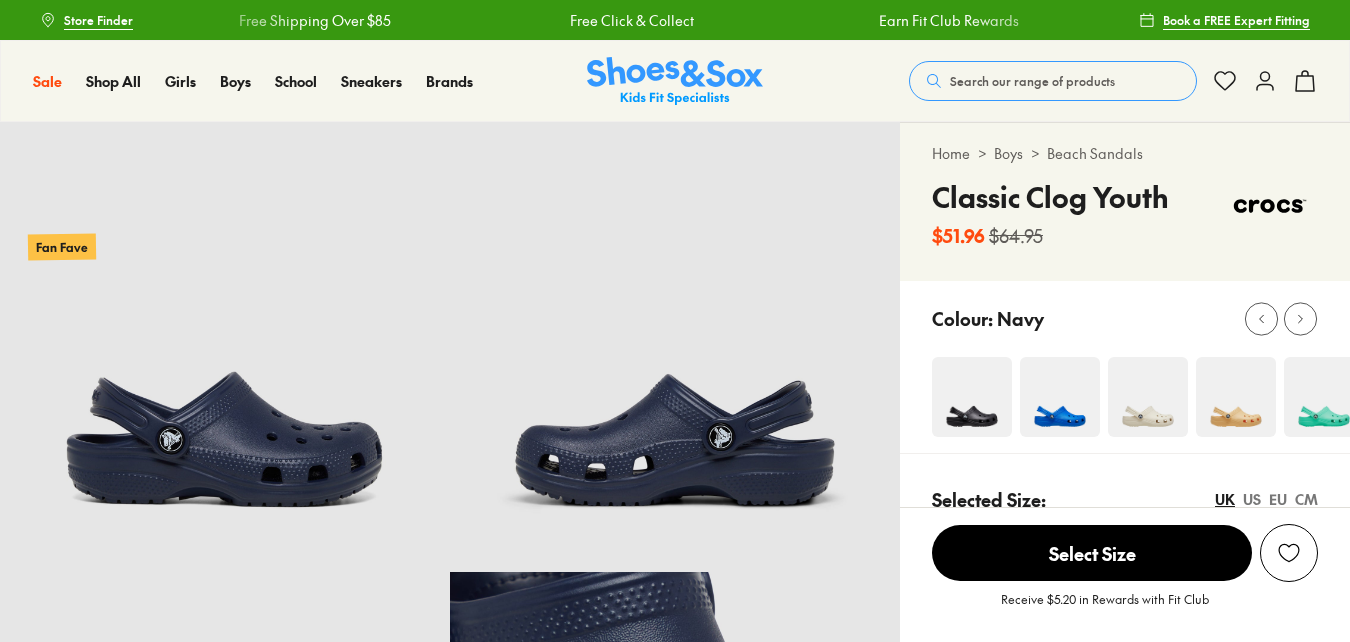scroll, scrollTop: 0, scrollLeft: 0, axis: both 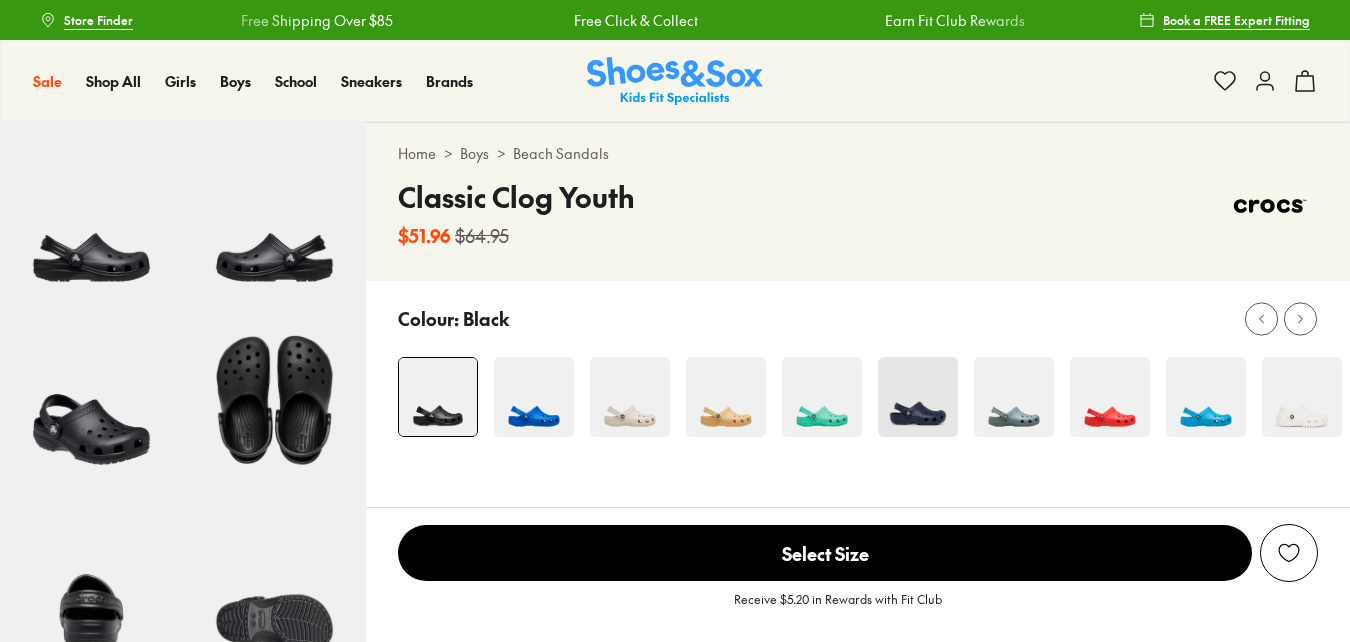 click at bounding box center (1014, 397) 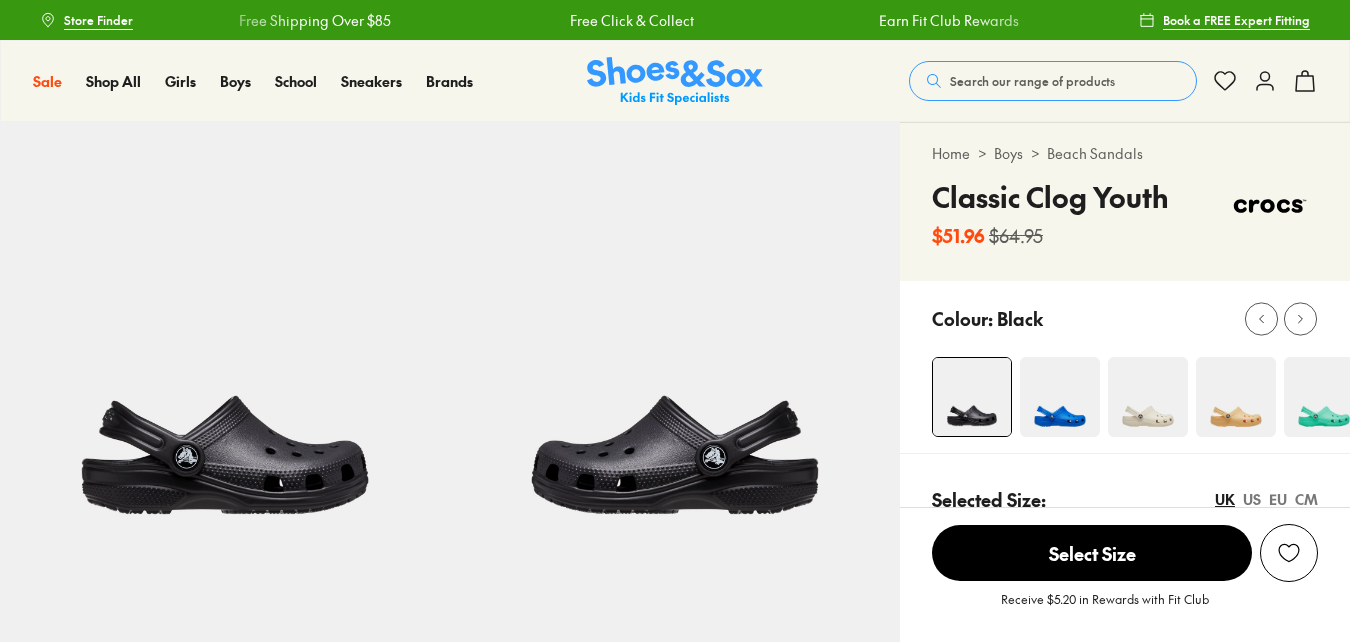 click at bounding box center (1148, 397) 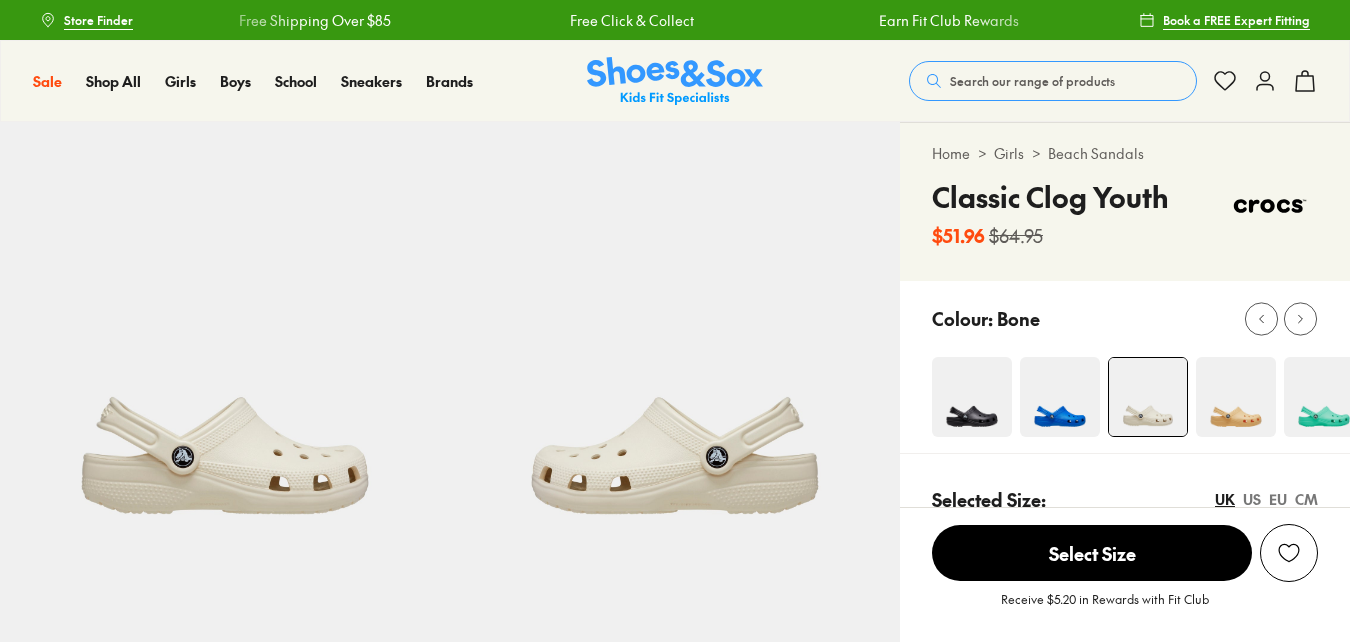 scroll, scrollTop: 0, scrollLeft: 0, axis: both 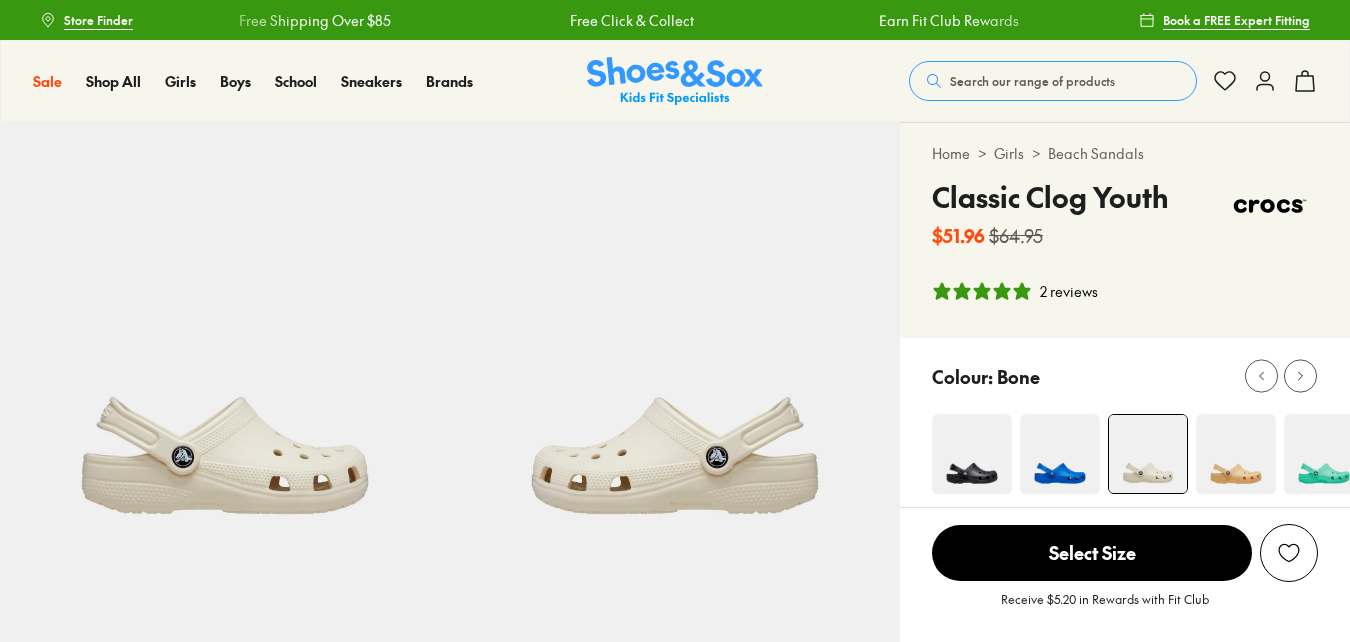 select on "*" 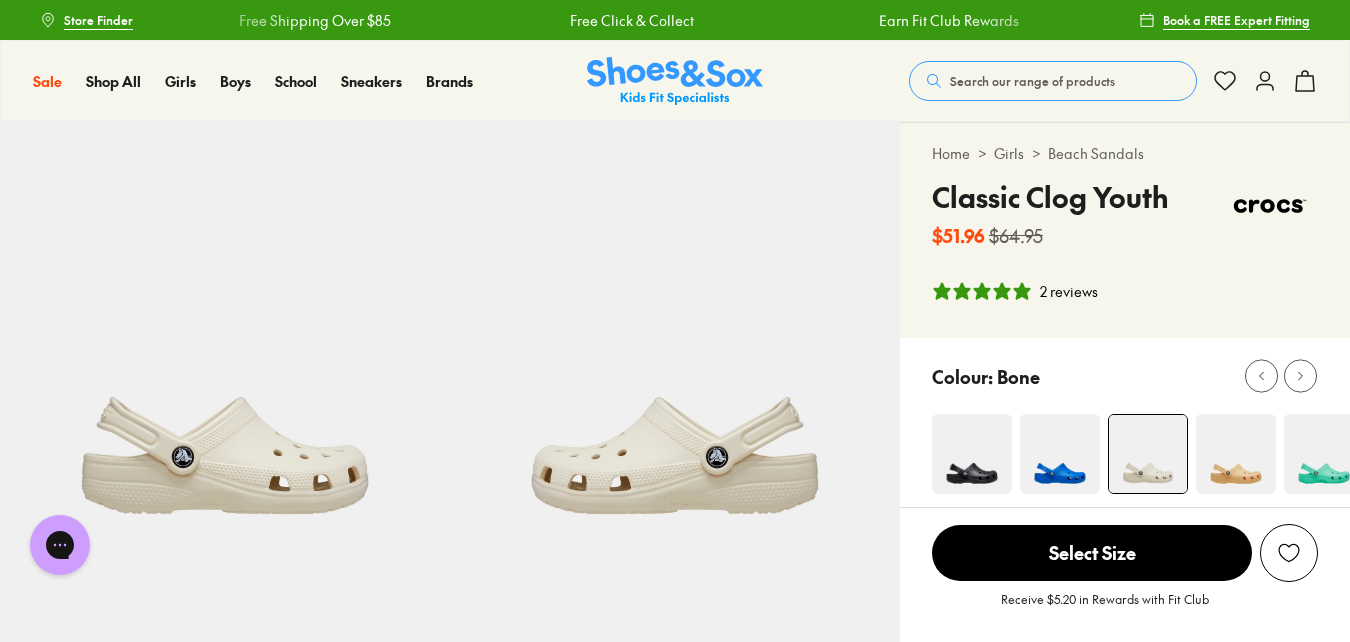 scroll, scrollTop: 0, scrollLeft: 0, axis: both 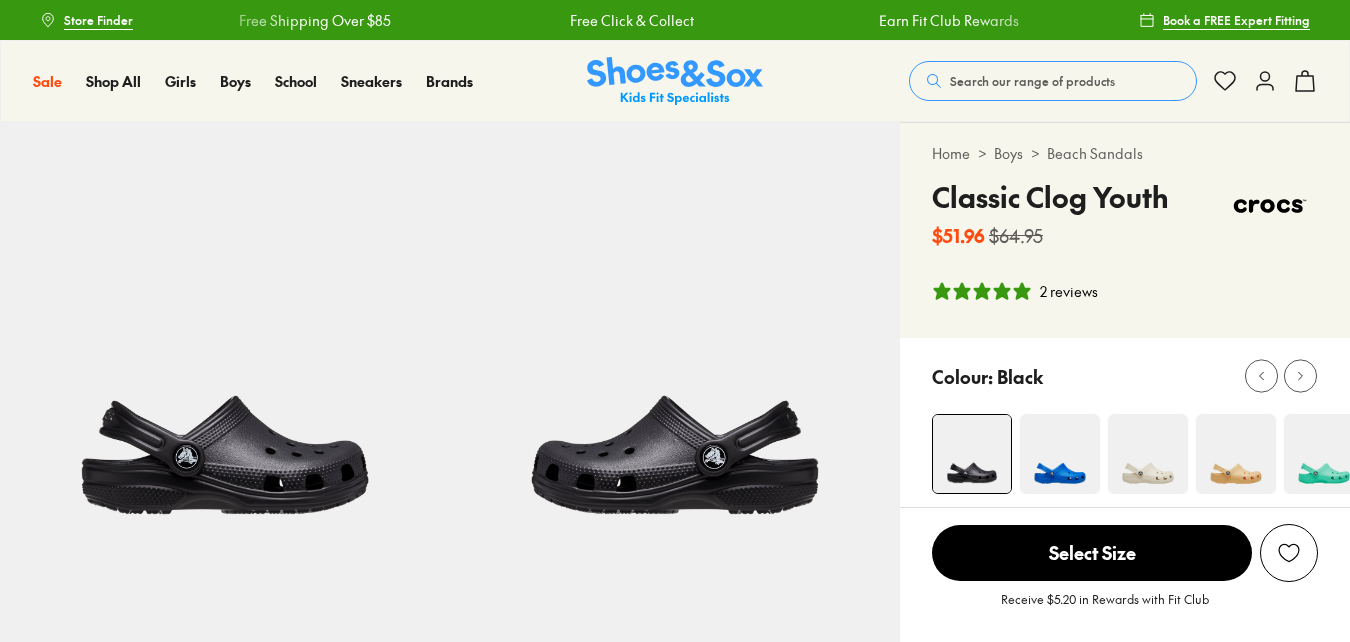 select on "*" 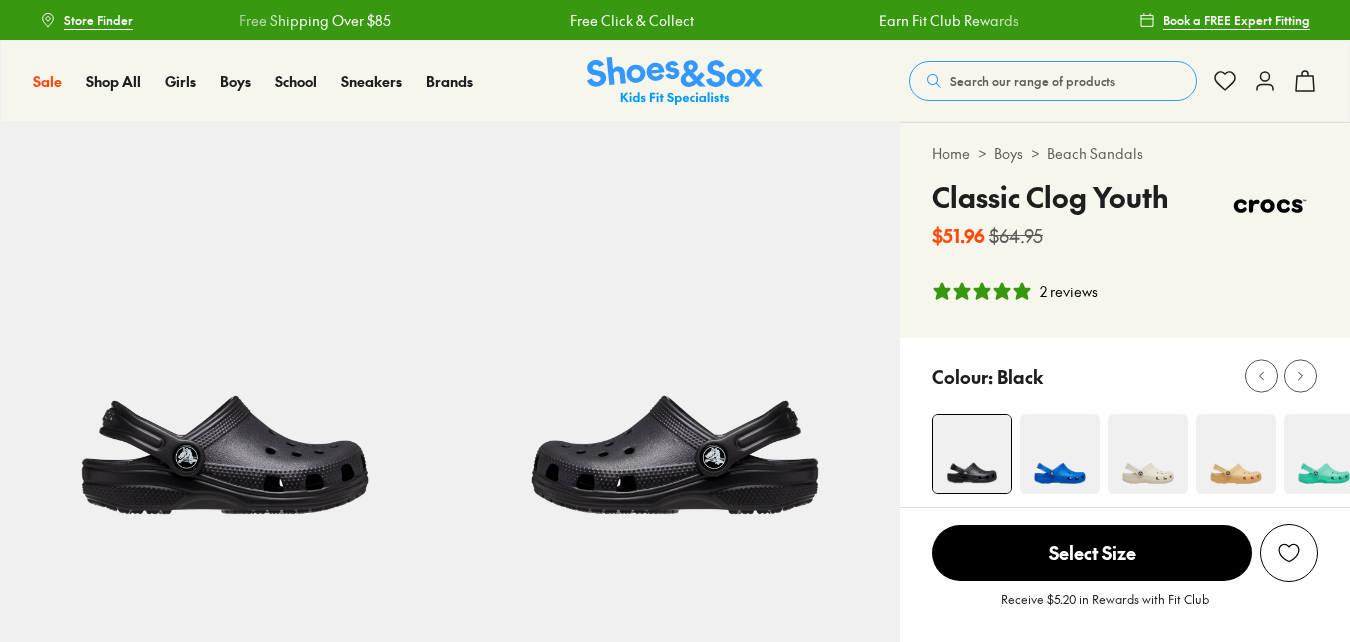 click at bounding box center [1148, 454] 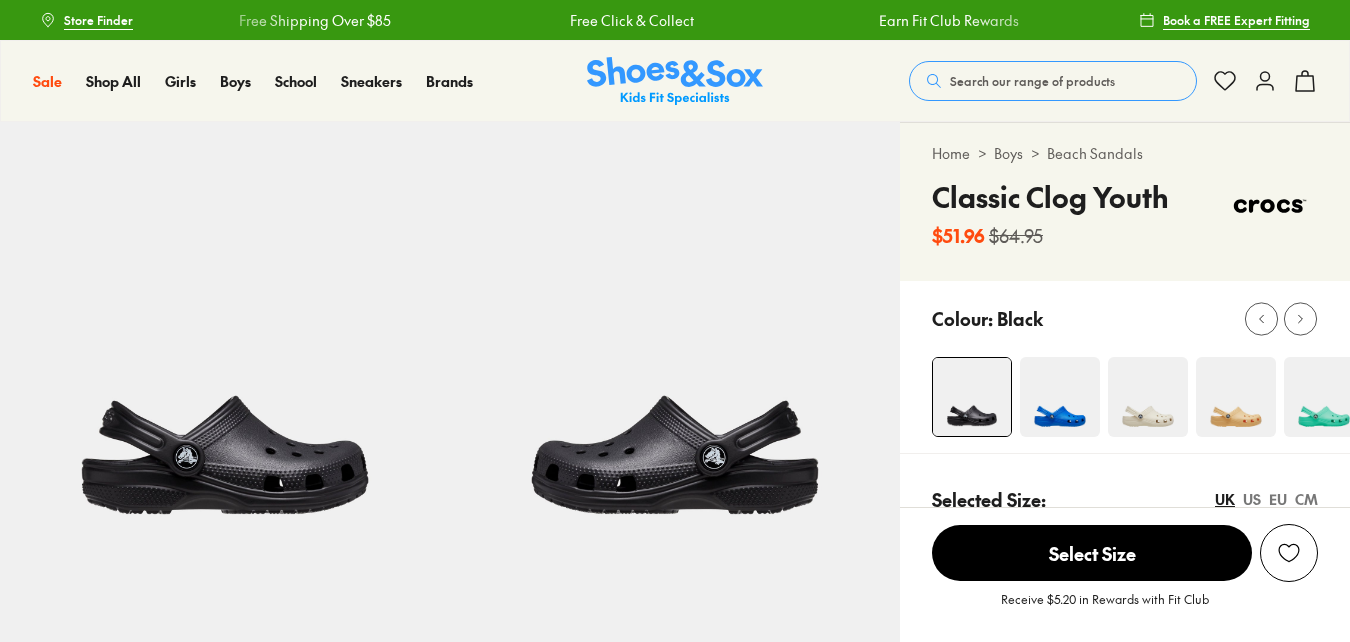scroll, scrollTop: 0, scrollLeft: 0, axis: both 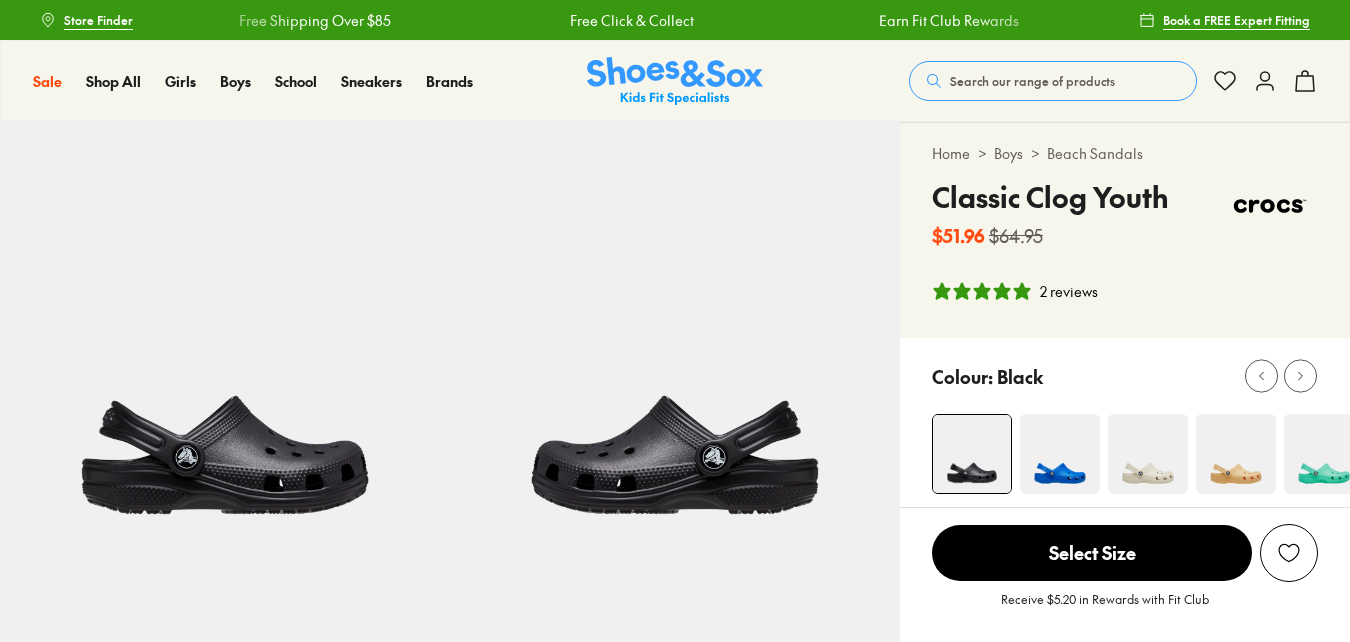 select on "*" 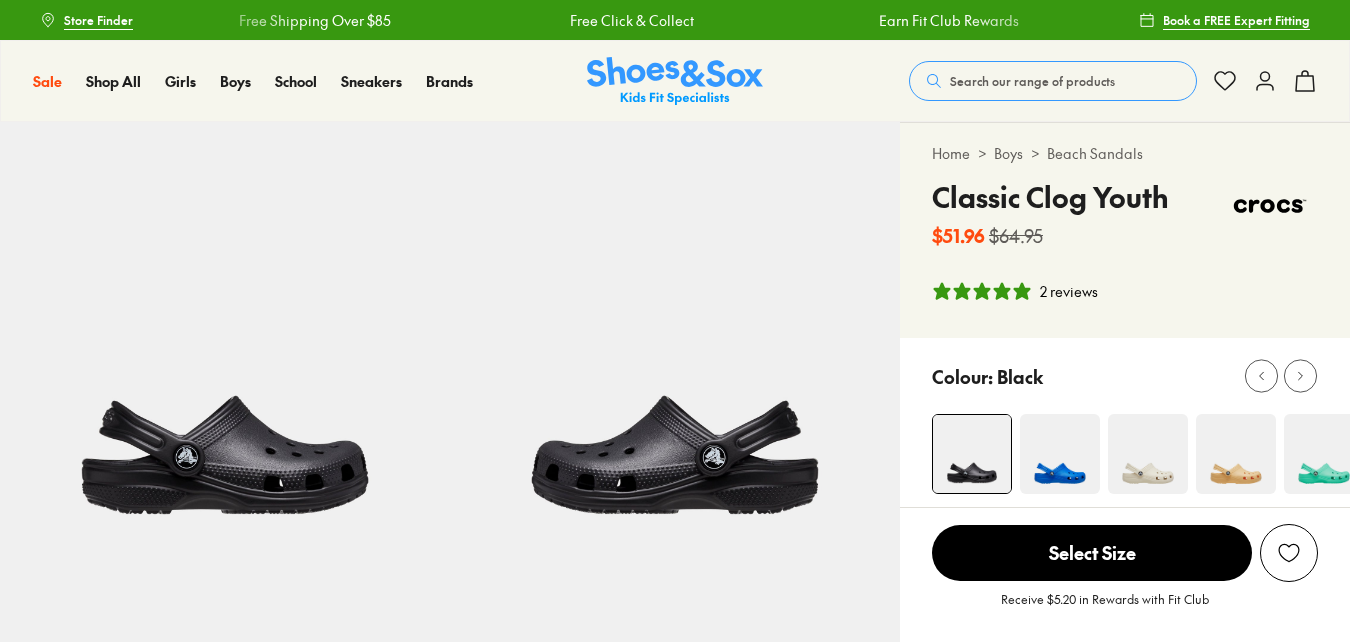 scroll, scrollTop: 0, scrollLeft: 0, axis: both 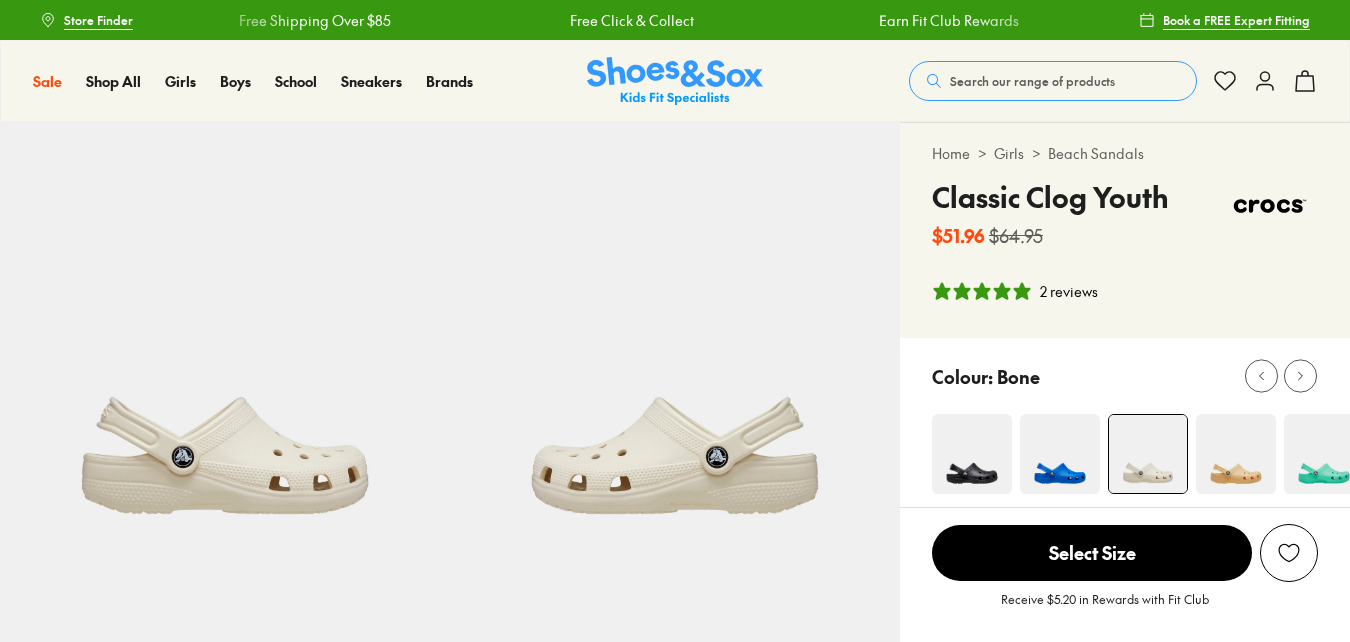 select on "*" 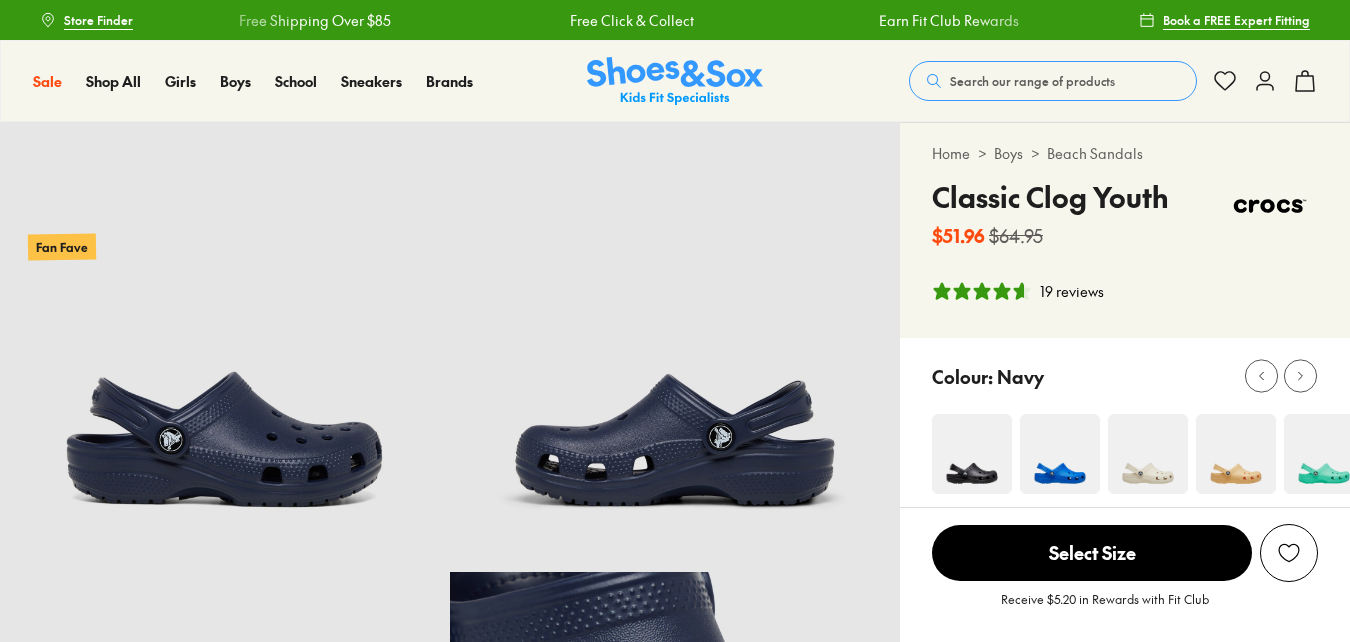 select on "*" 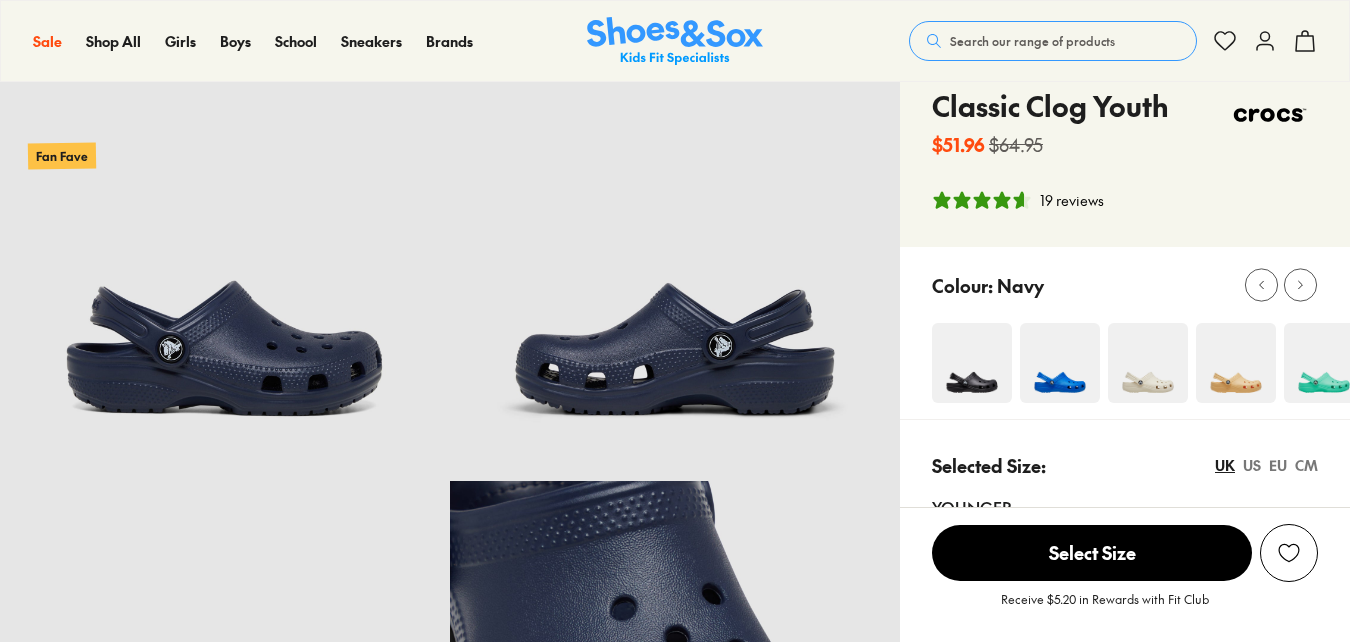 scroll, scrollTop: 0, scrollLeft: 0, axis: both 